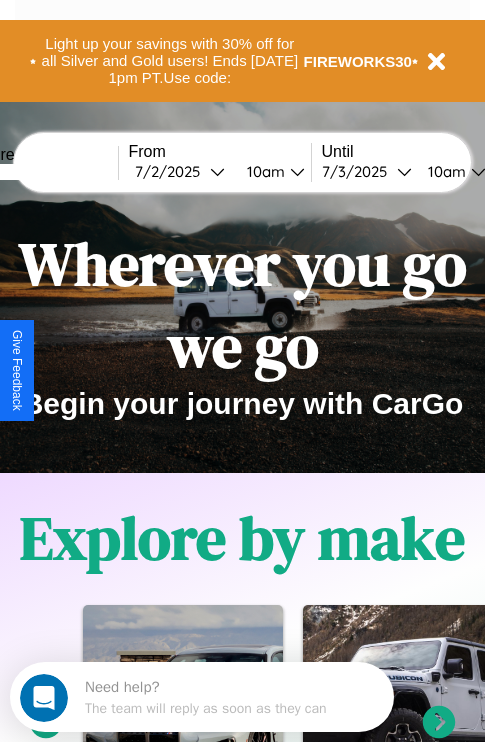 scroll, scrollTop: 0, scrollLeft: 0, axis: both 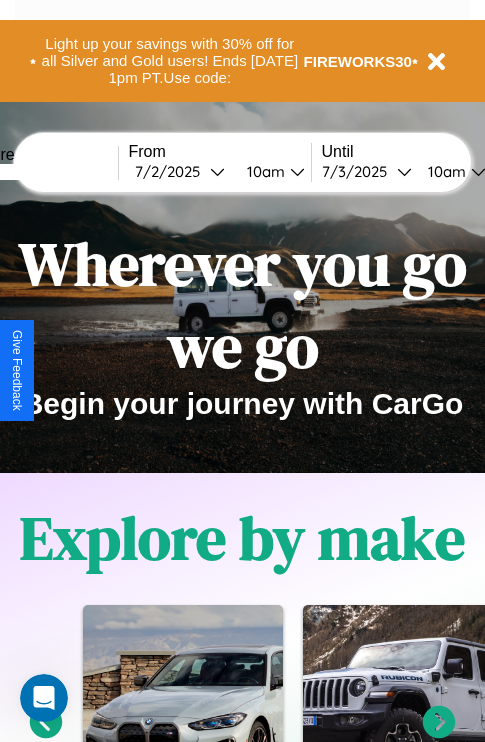 click at bounding box center [43, 172] 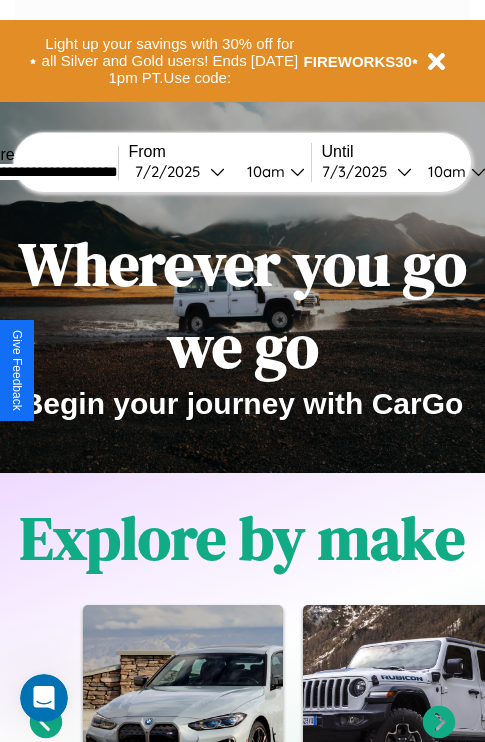 type on "**********" 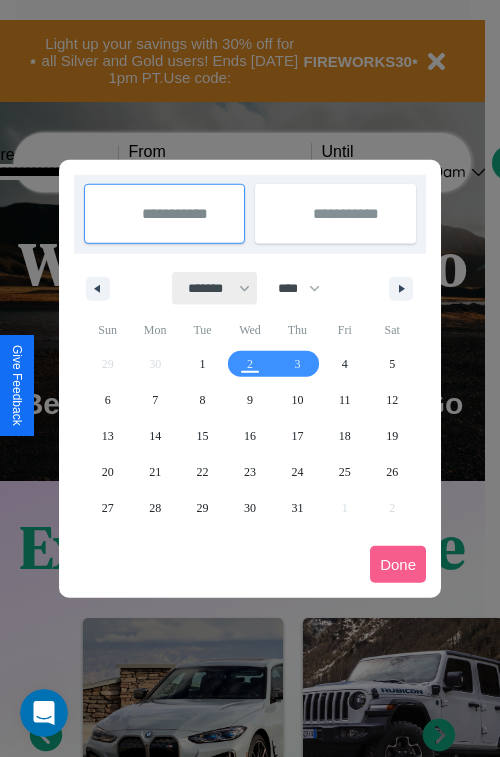 click on "******* ******** ***** ***** *** **** **** ****** ********* ******* ******** ********" at bounding box center (215, 288) 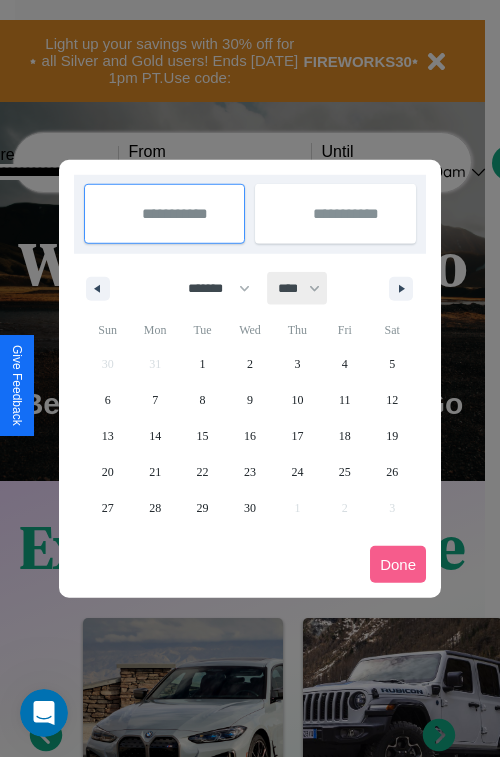 click on "**** **** **** **** **** **** **** **** **** **** **** **** **** **** **** **** **** **** **** **** **** **** **** **** **** **** **** **** **** **** **** **** **** **** **** **** **** **** **** **** **** **** **** **** **** **** **** **** **** **** **** **** **** **** **** **** **** **** **** **** **** **** **** **** **** **** **** **** **** **** **** **** **** **** **** **** **** **** **** **** **** **** **** **** **** **** **** **** **** **** **** **** **** **** **** **** **** **** **** **** **** **** **** **** **** **** **** **** **** **** **** **** **** **** **** **** **** **** **** **** ****" at bounding box center (298, 288) 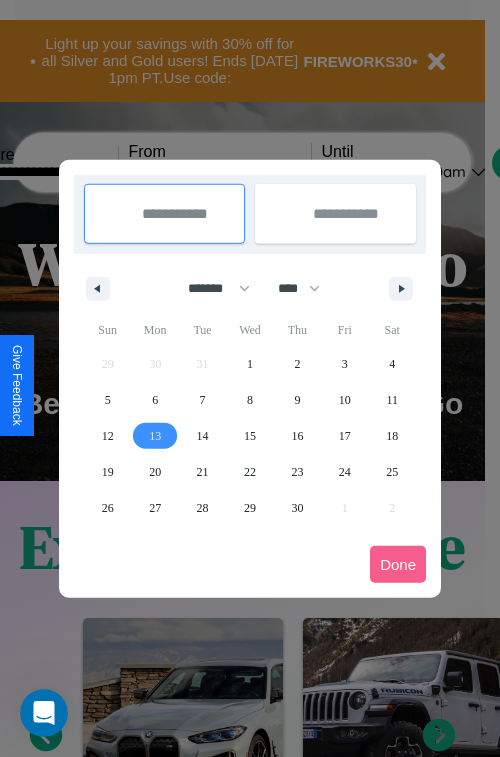 click on "13" at bounding box center (155, 436) 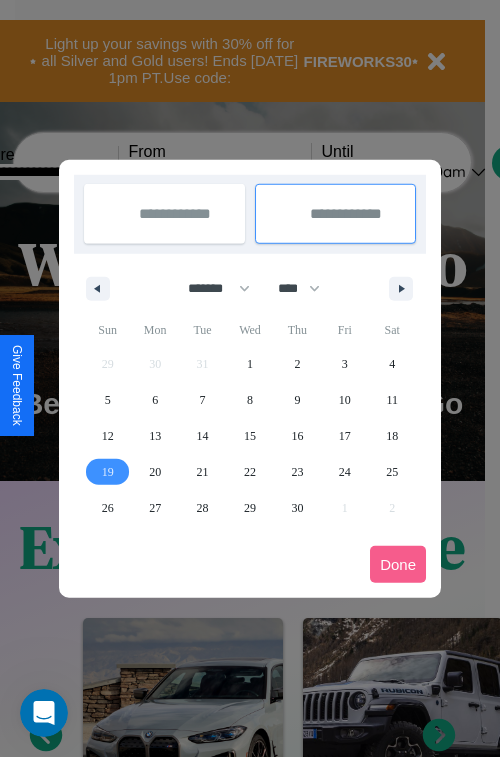 click on "19" at bounding box center [108, 472] 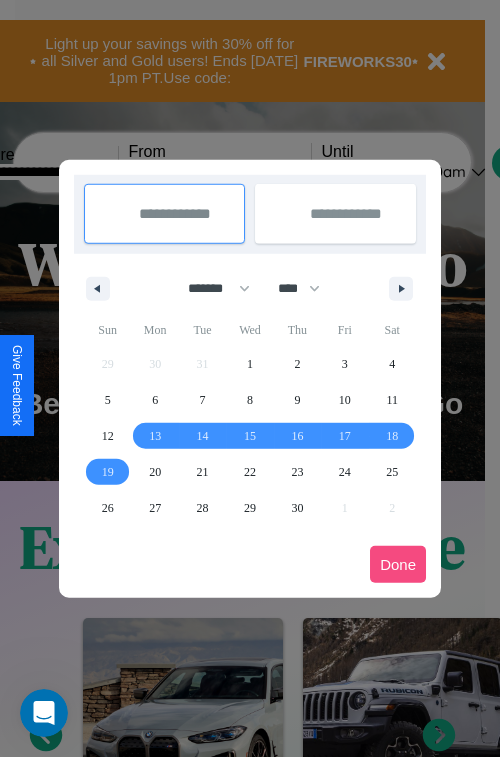click on "Done" at bounding box center (398, 564) 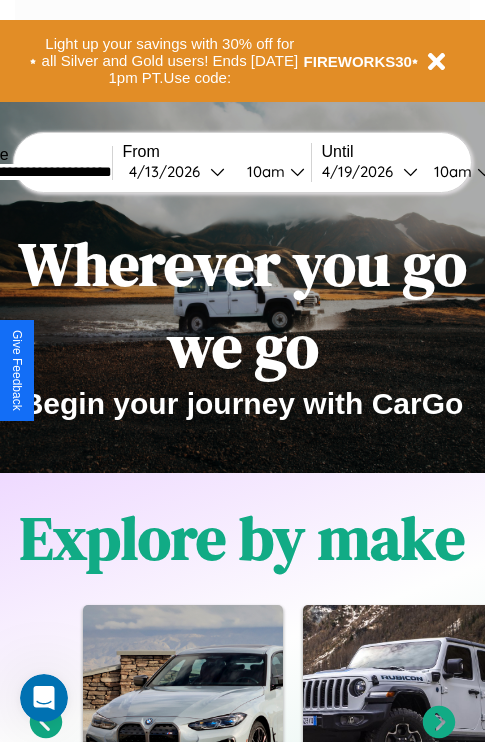 scroll, scrollTop: 0, scrollLeft: 74, axis: horizontal 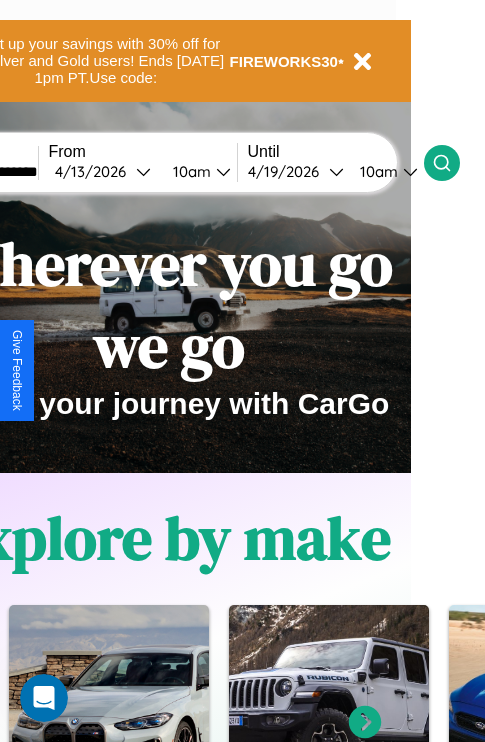 click 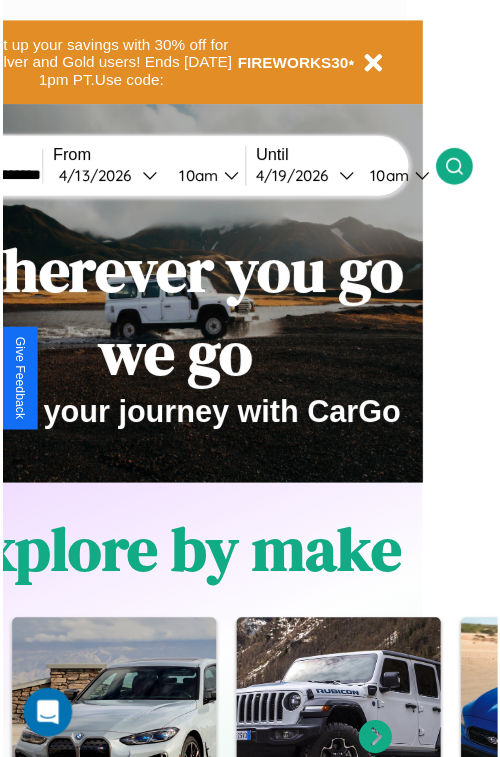 scroll, scrollTop: 0, scrollLeft: 0, axis: both 